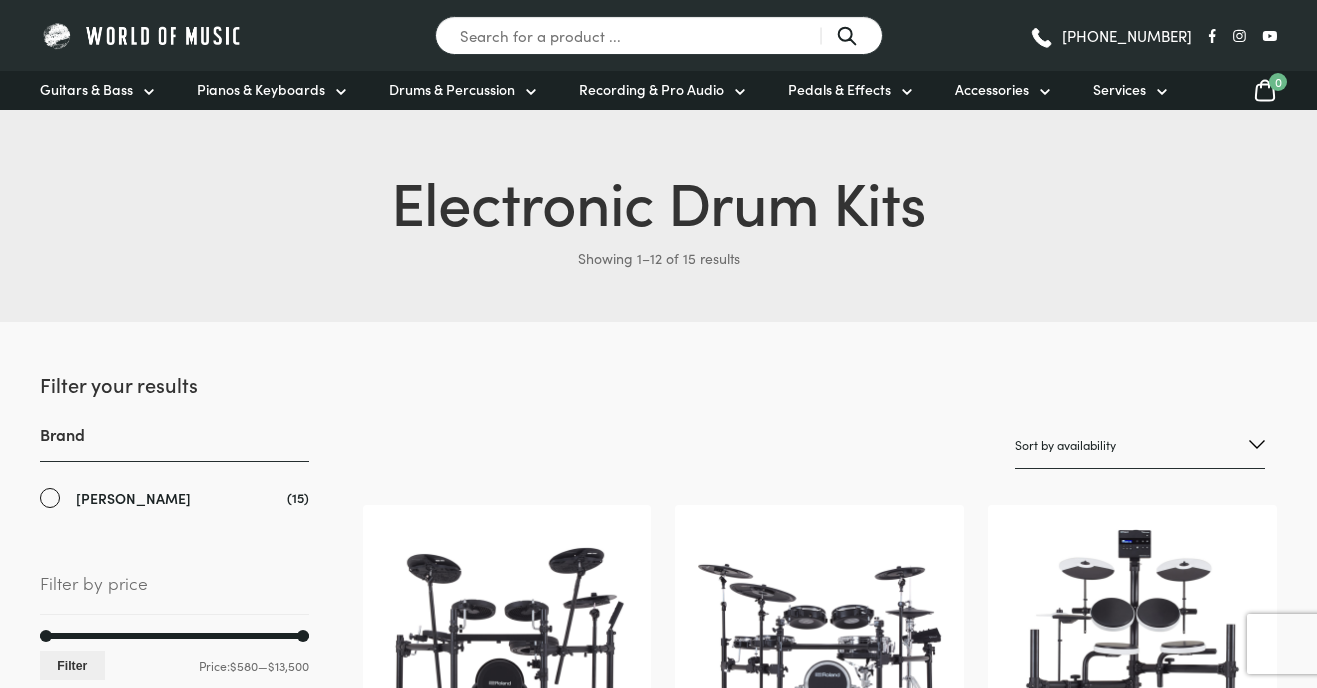 scroll, scrollTop: 172, scrollLeft: 0, axis: vertical 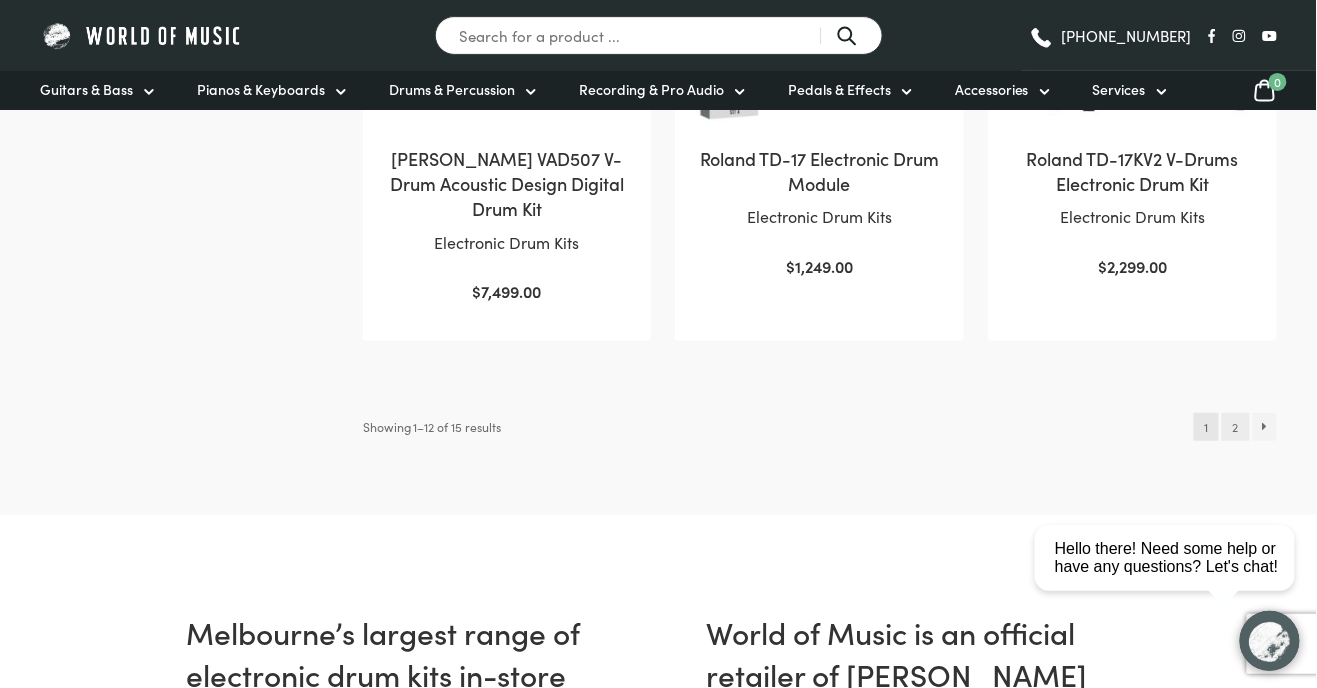 click on "2" at bounding box center [1235, 427] 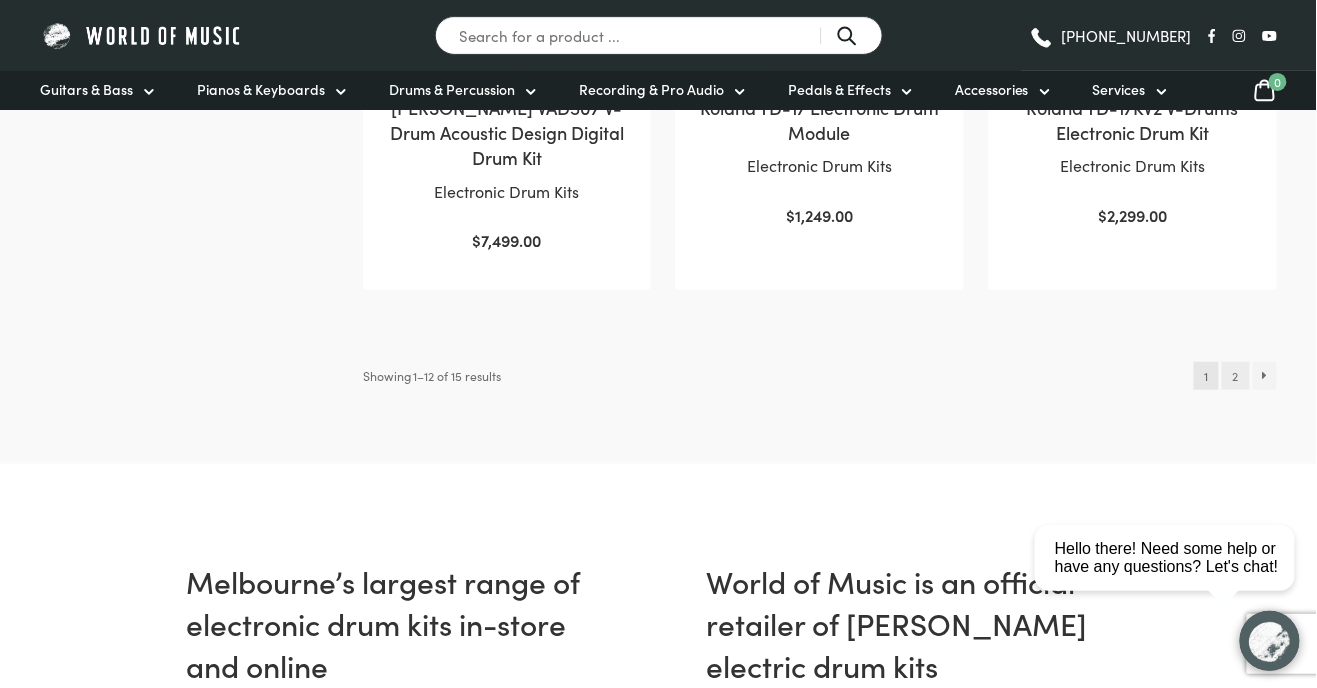 scroll, scrollTop: 2210, scrollLeft: 0, axis: vertical 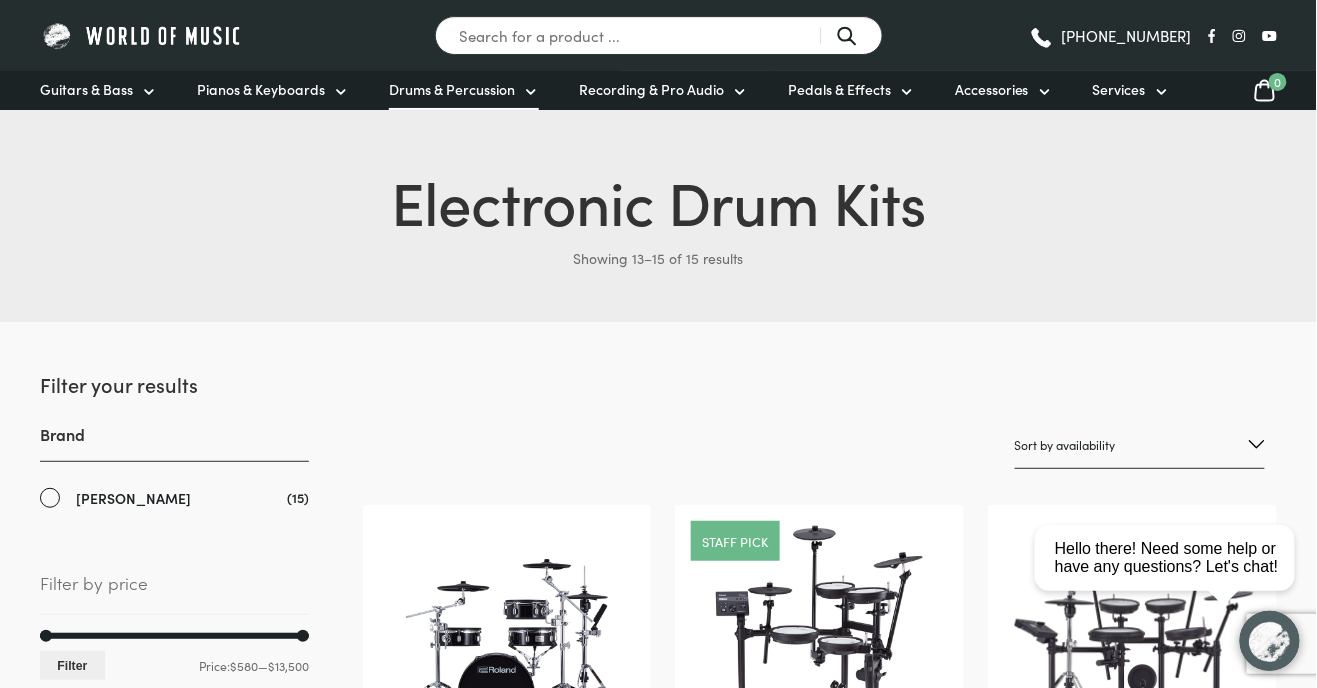click on "Drums & Percussion" at bounding box center (452, 89) 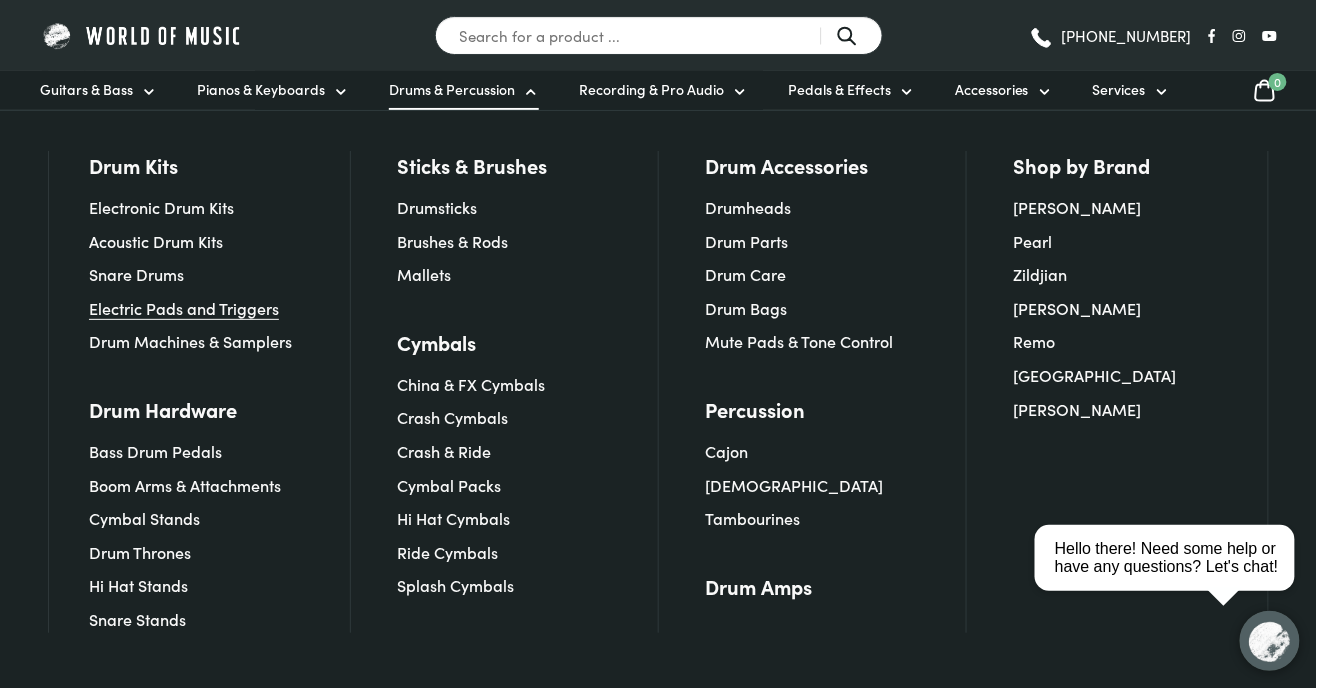 click on "Electric Pads and Triggers" at bounding box center [184, 308] 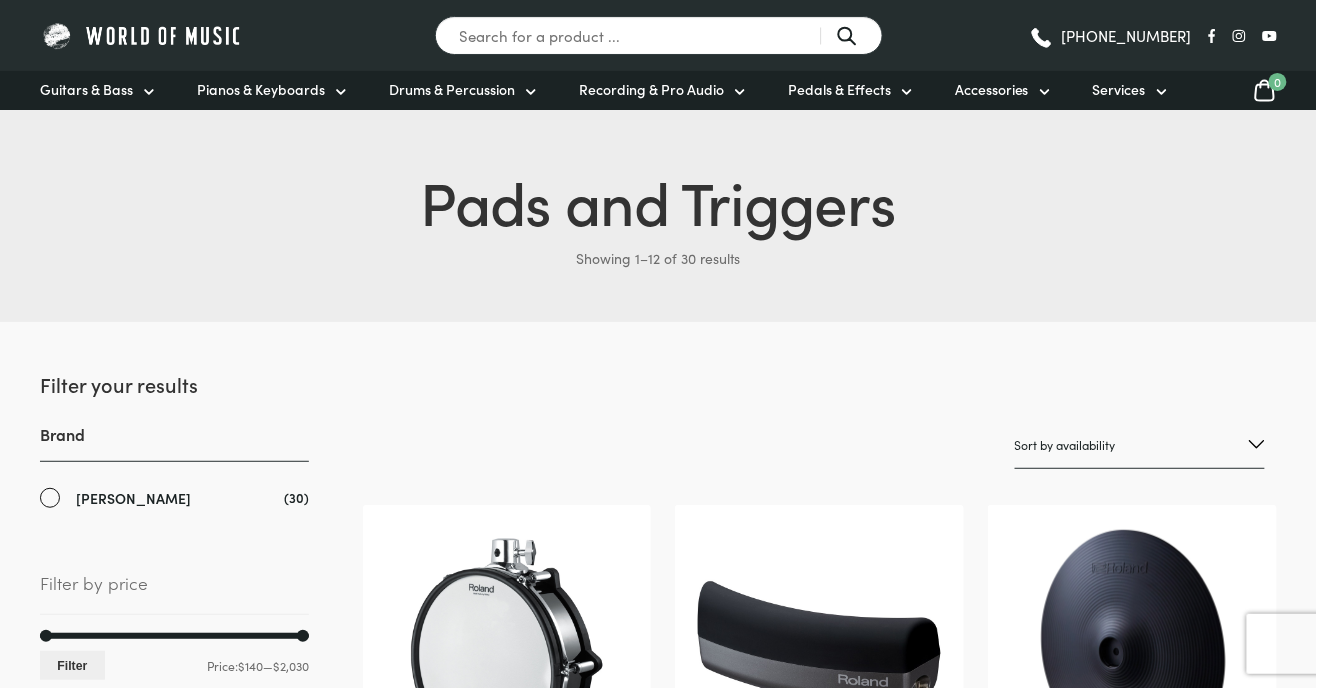 scroll, scrollTop: 0, scrollLeft: 0, axis: both 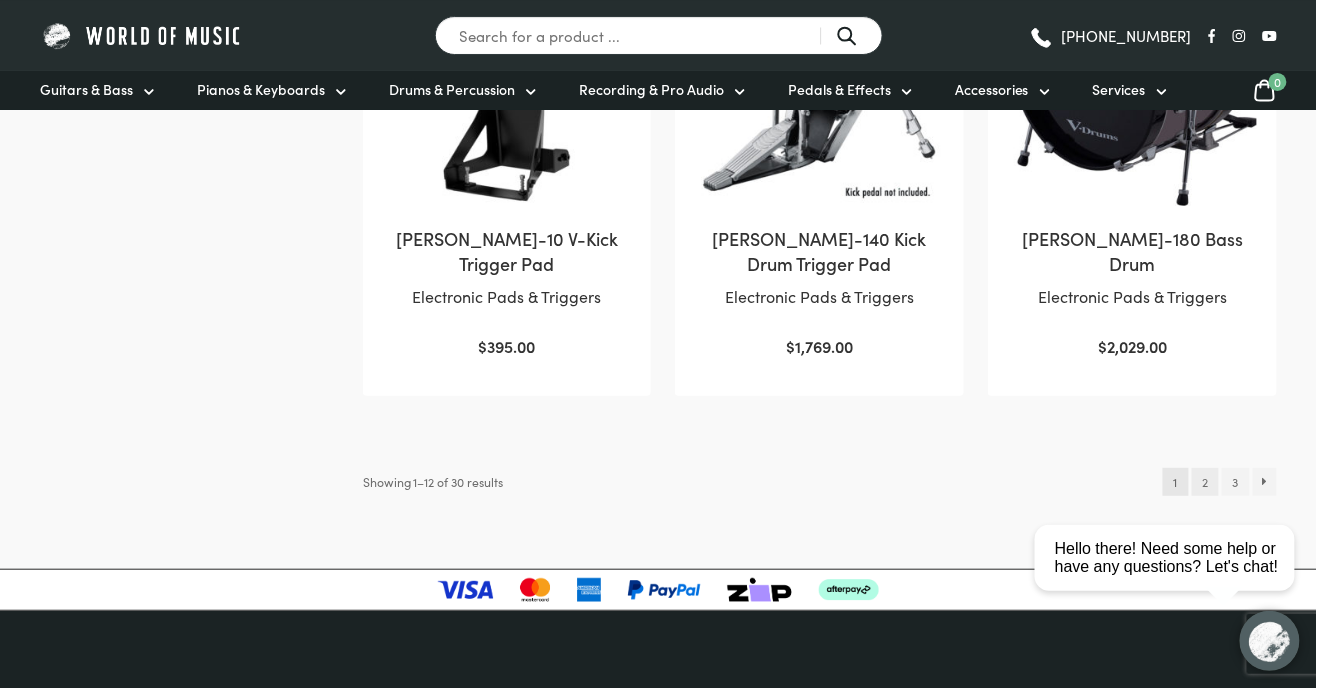 click on "2" at bounding box center [1205, 482] 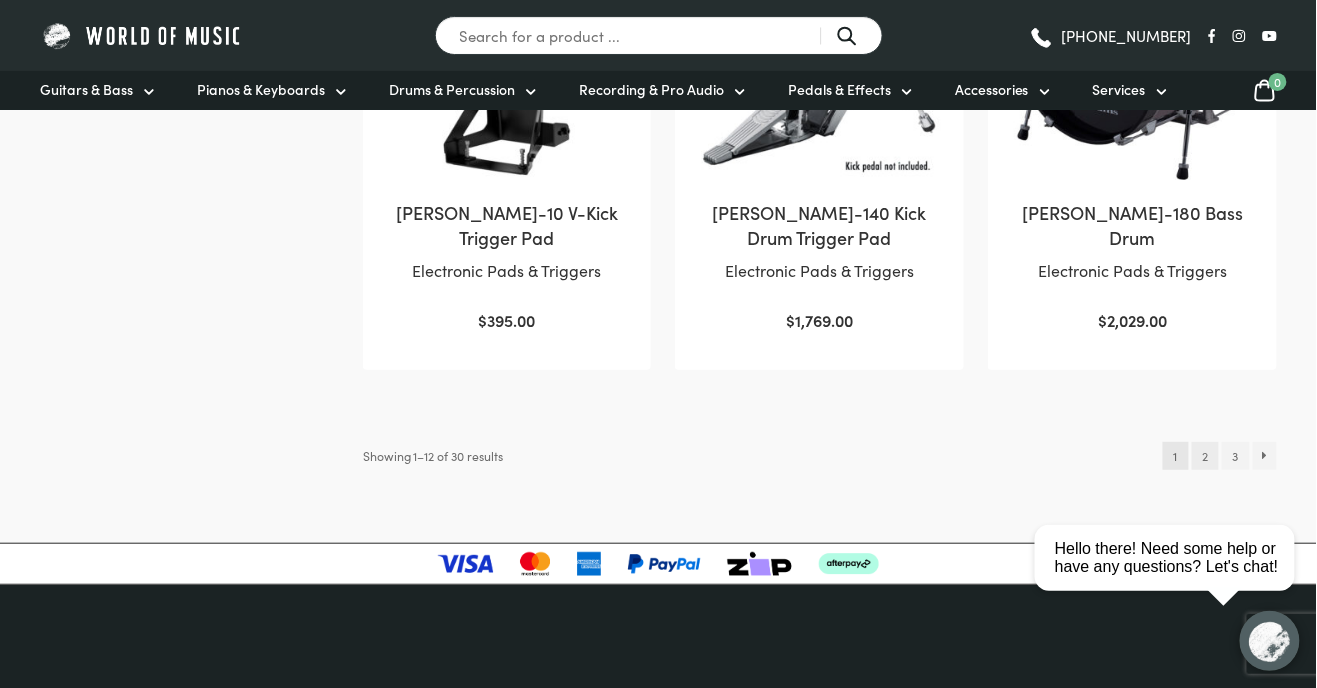 scroll, scrollTop: 2066, scrollLeft: 0, axis: vertical 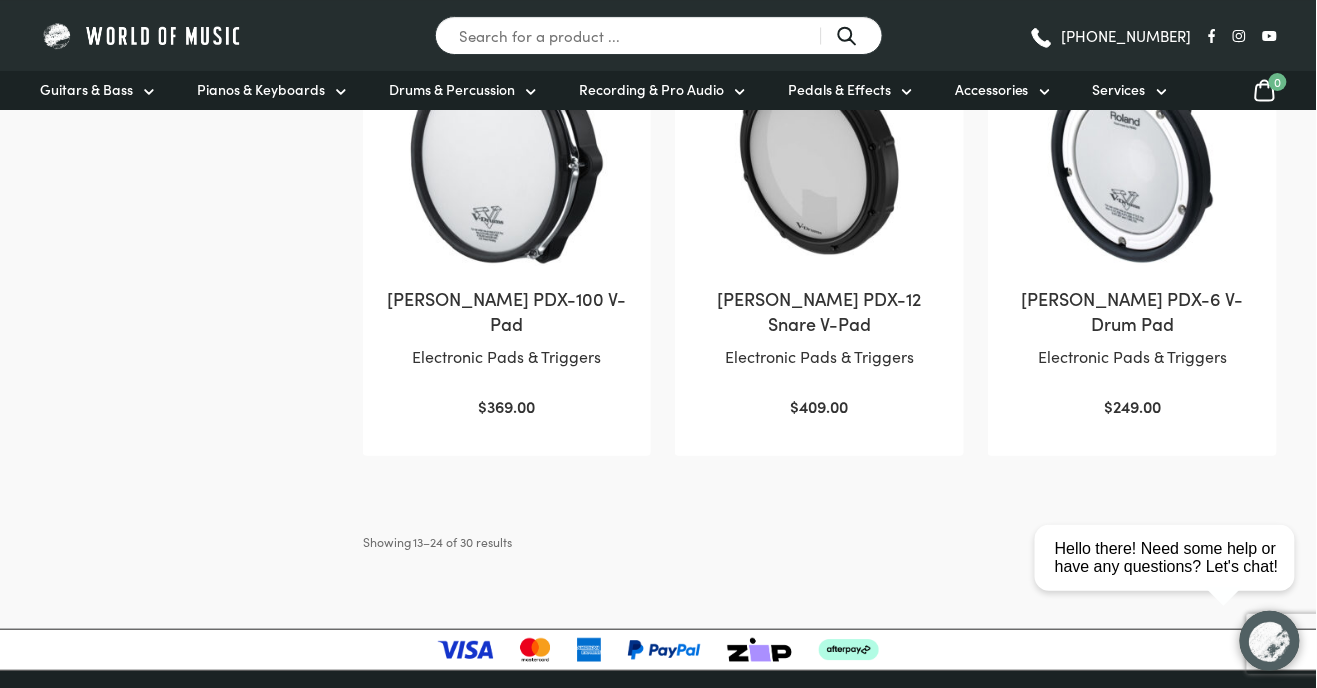 click on "3" at bounding box center (1235, 542) 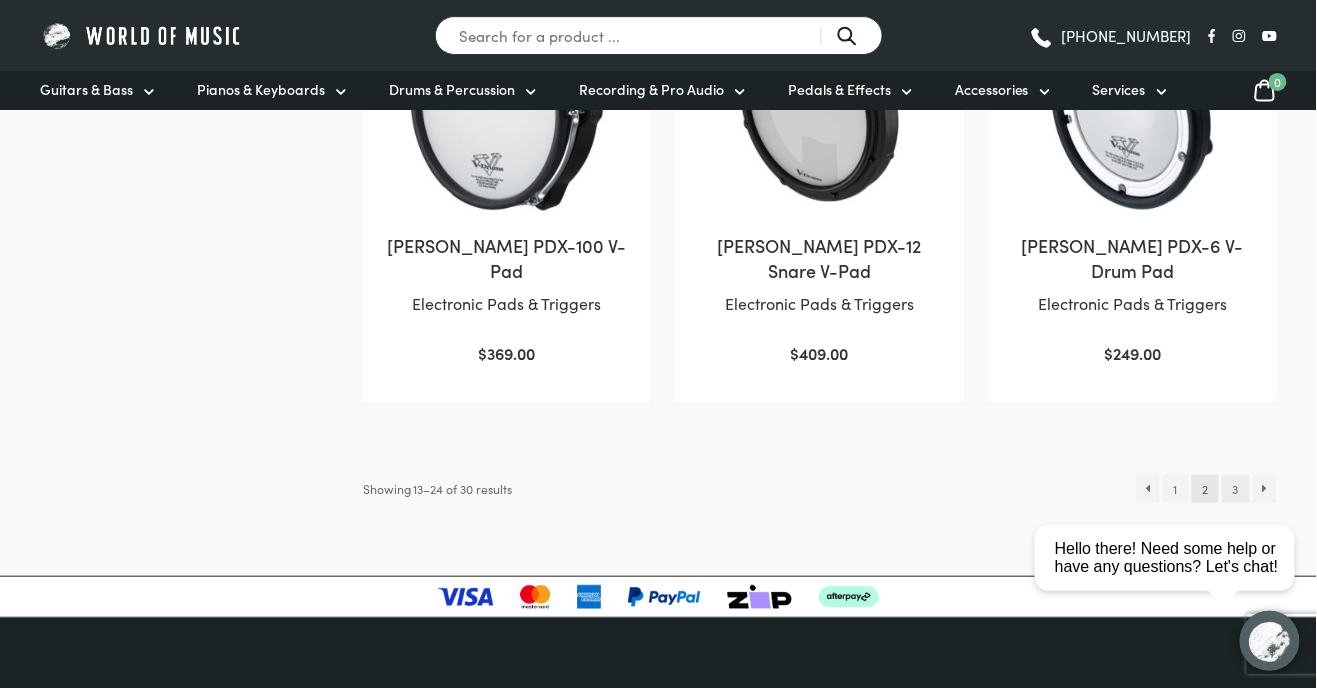 scroll, scrollTop: 2045, scrollLeft: 0, axis: vertical 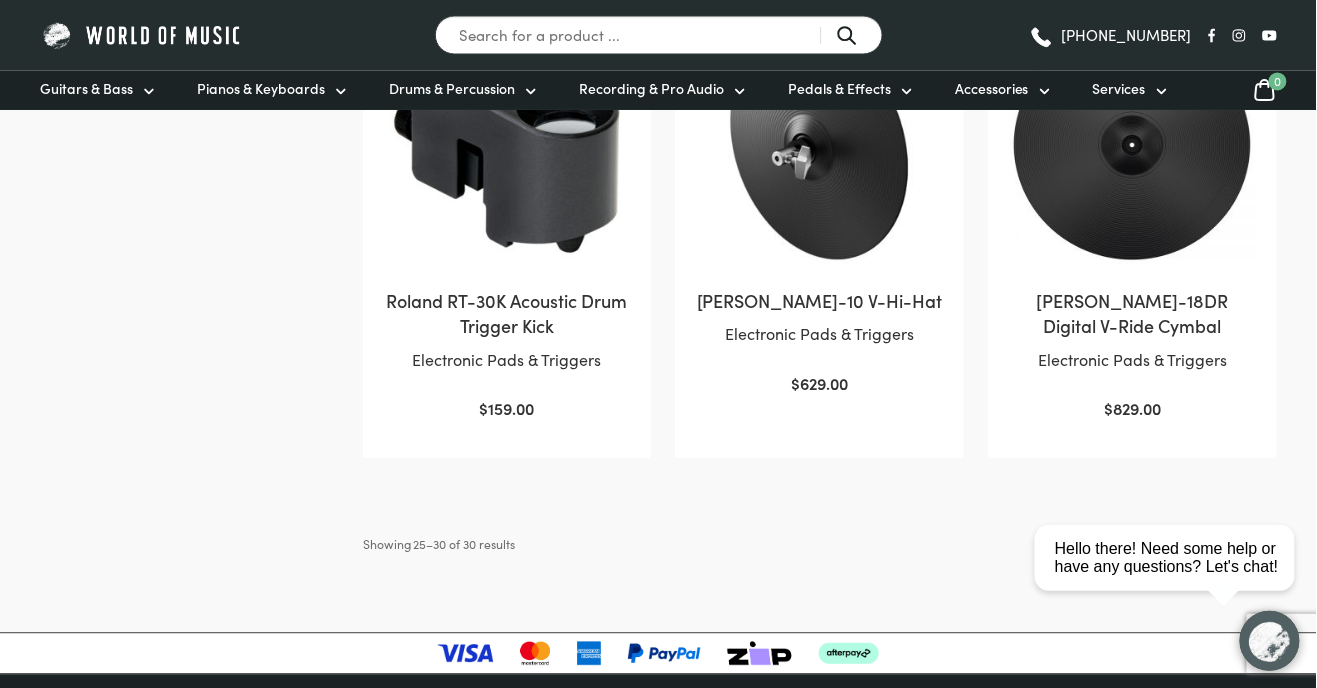 click on "close Hello there! Need some help or have any questions? Let's chat!" at bounding box center (1171, 467) 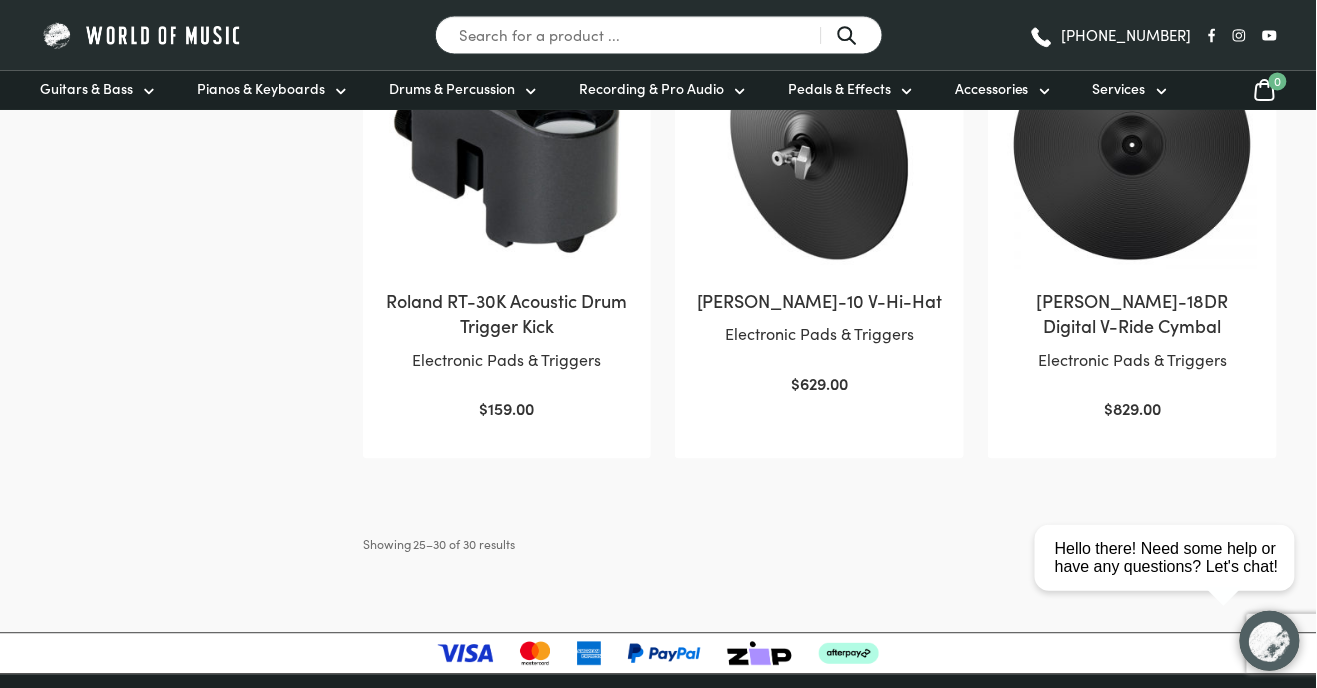 click on "close Hello there! Need some help or have any questions? Let's chat!" at bounding box center [1171, 467] 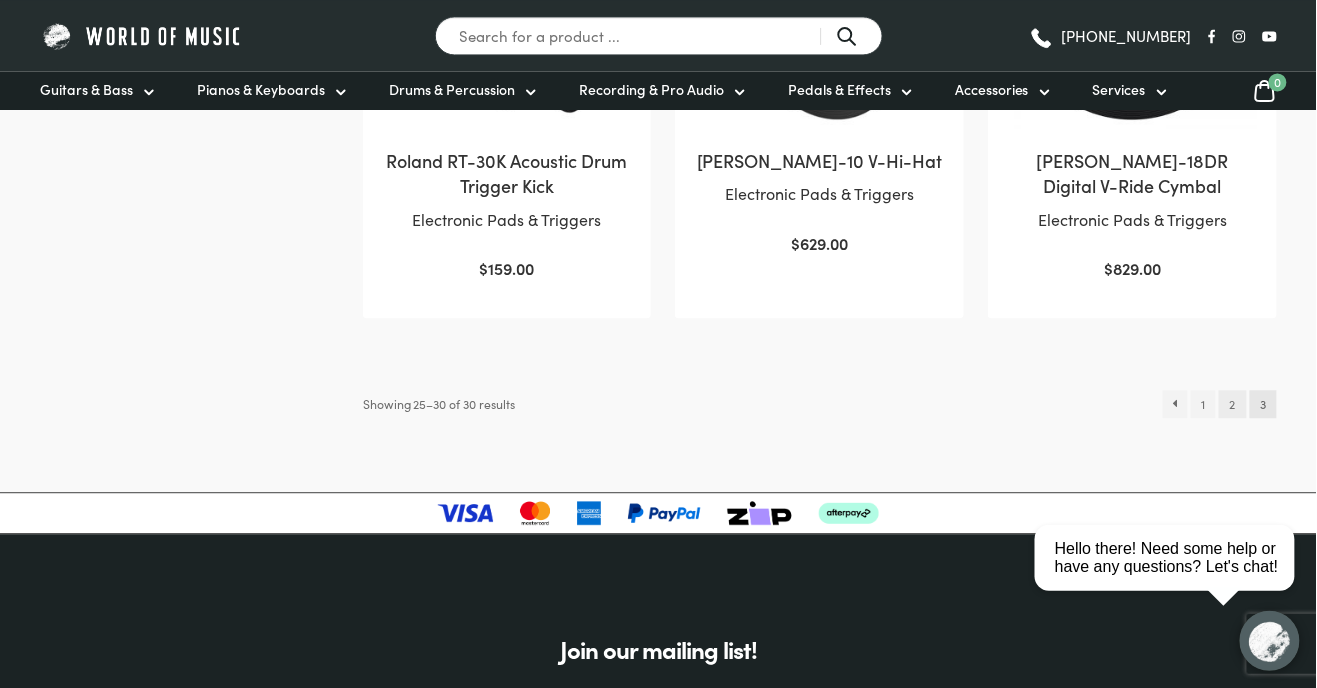 click on "2" at bounding box center (1232, 404) 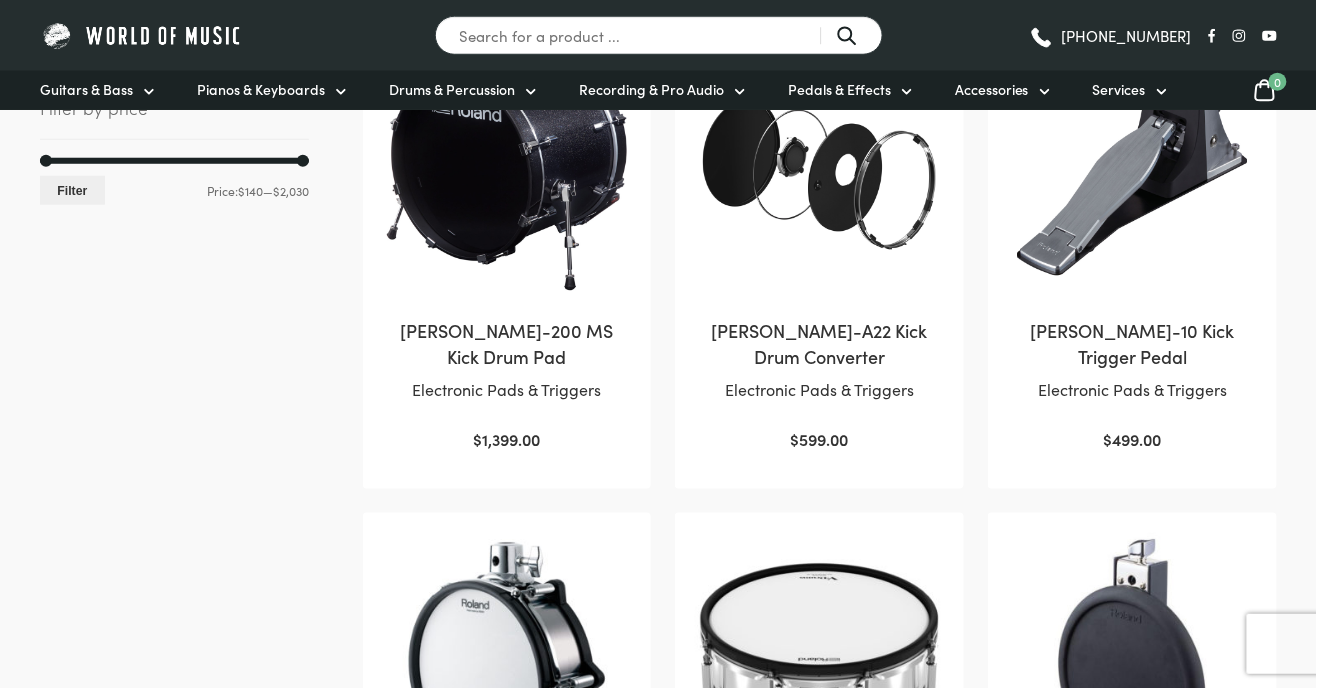 scroll, scrollTop: 0, scrollLeft: 0, axis: both 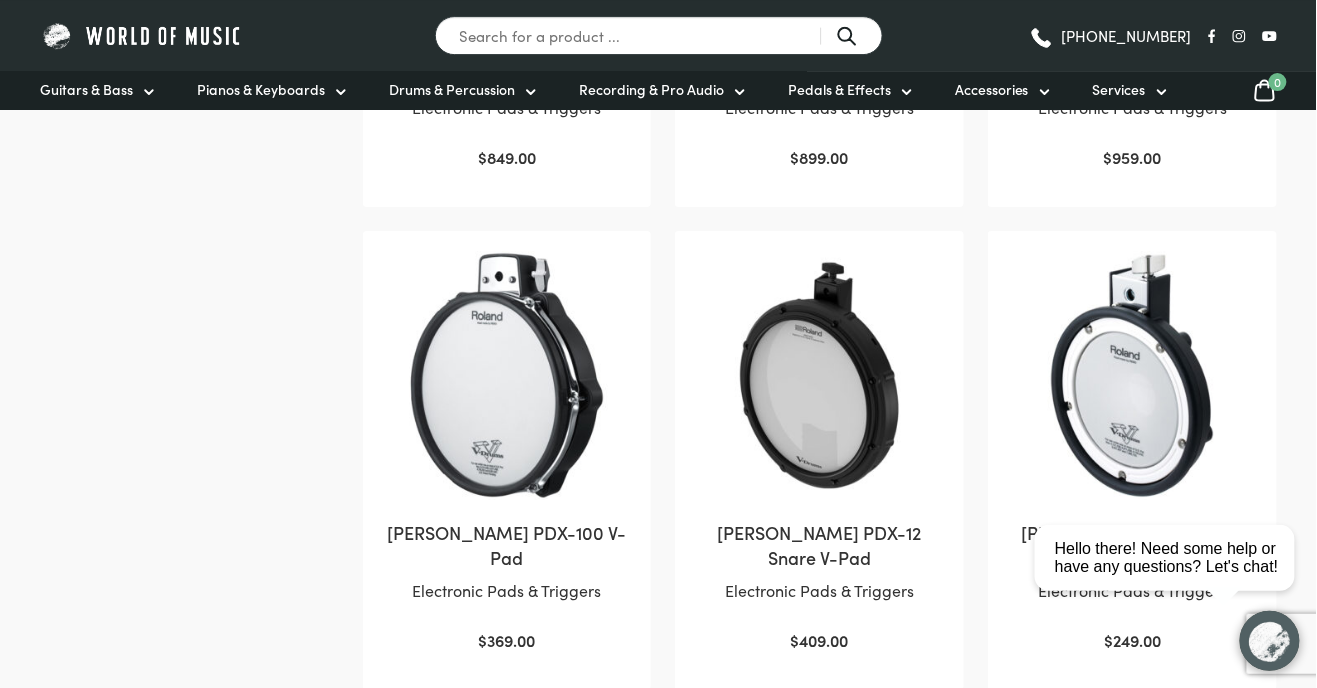 click at bounding box center [819, 375] 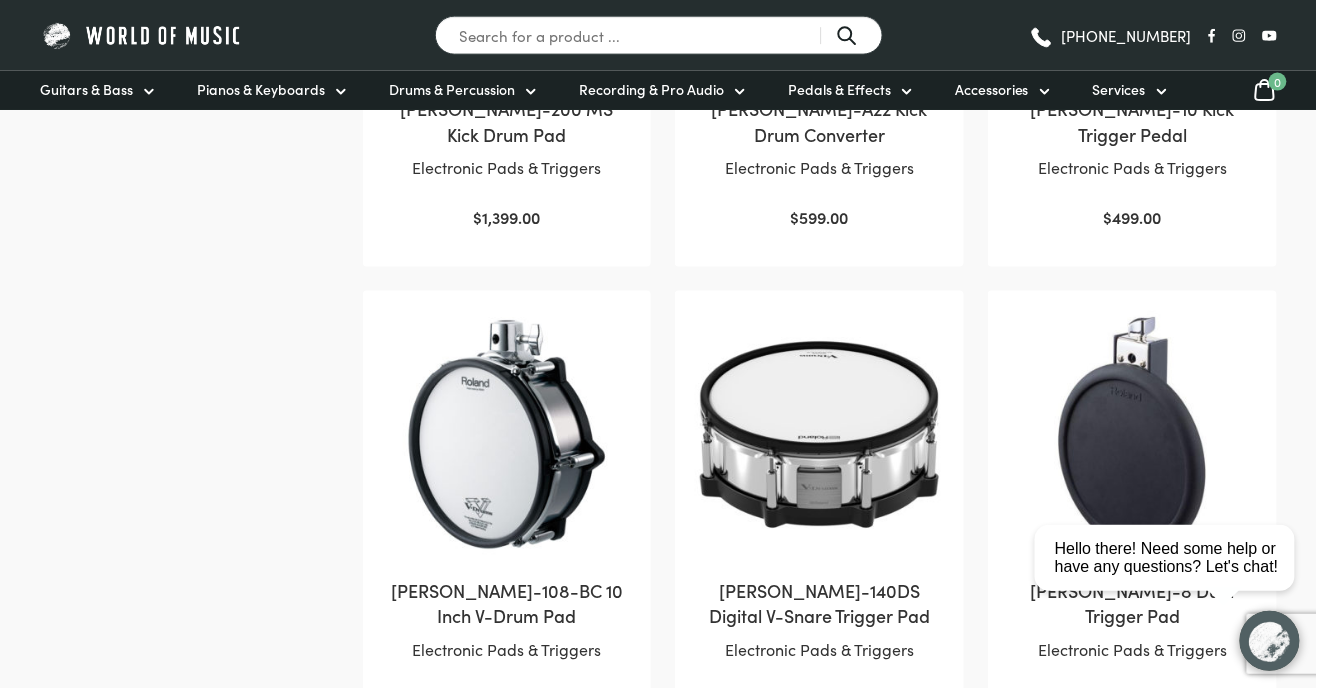 scroll, scrollTop: 696, scrollLeft: 0, axis: vertical 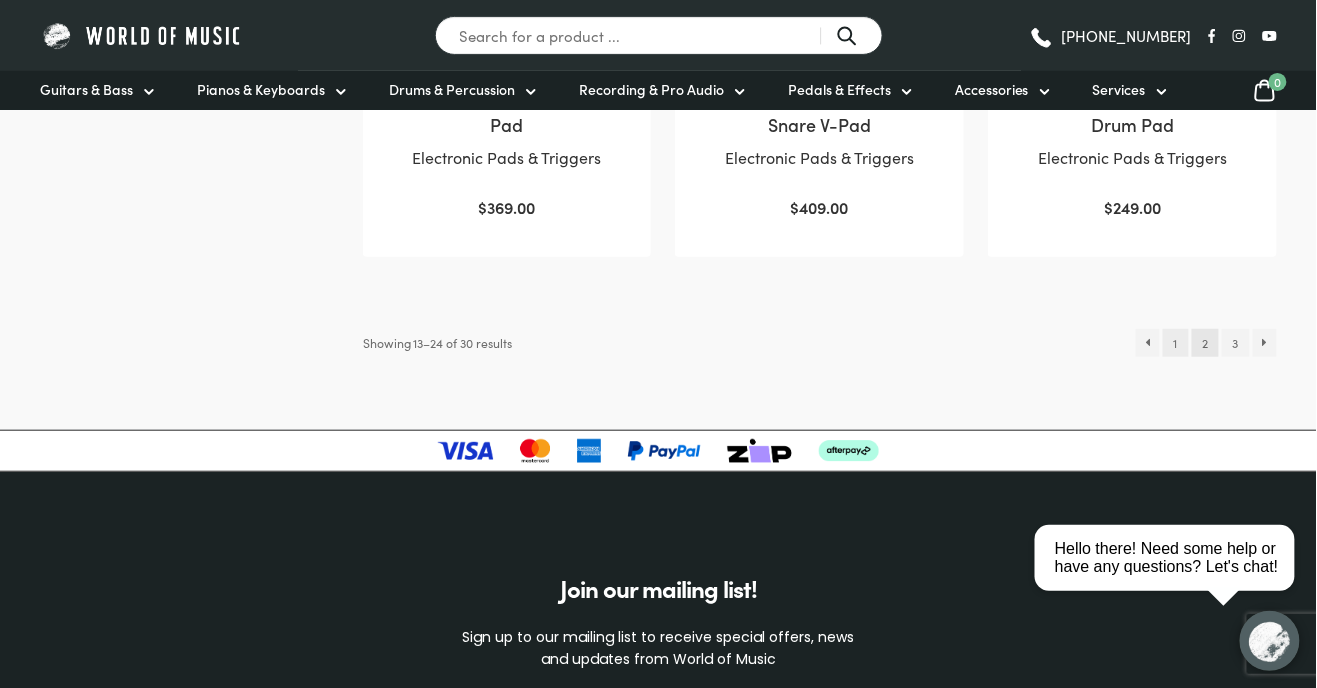 click on "1" at bounding box center [1175, 343] 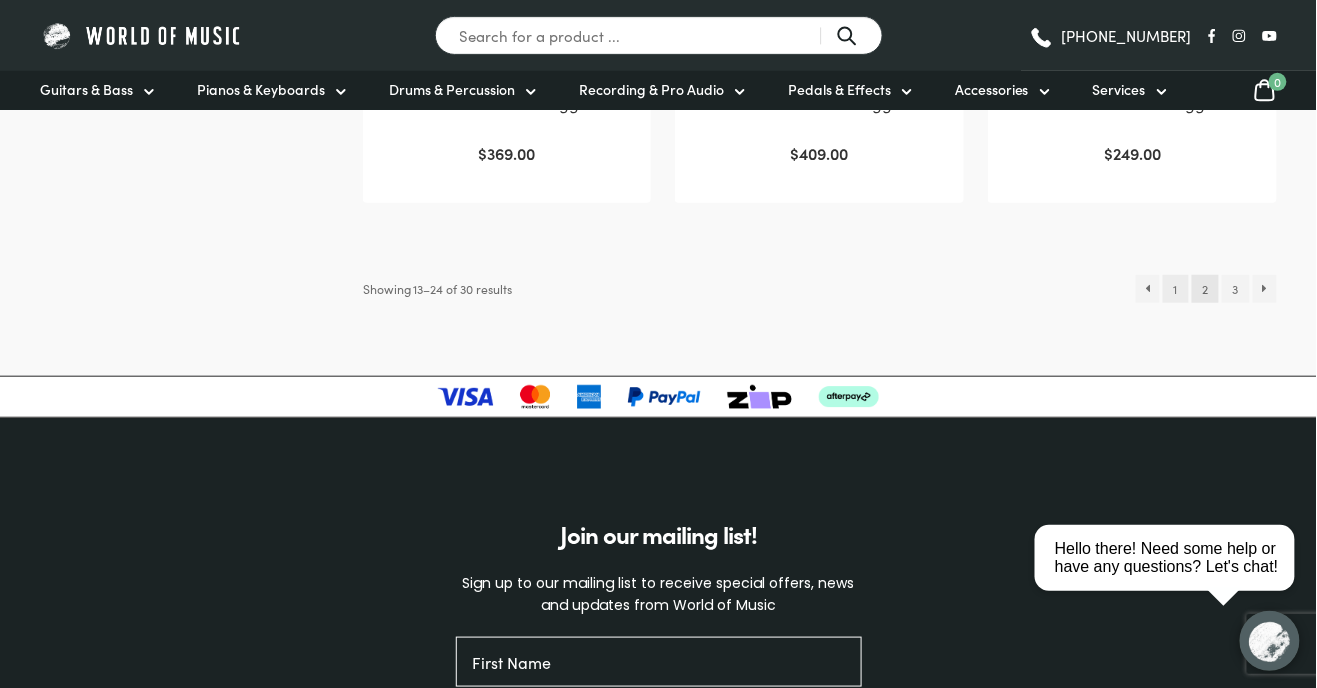 scroll, scrollTop: 2244, scrollLeft: 0, axis: vertical 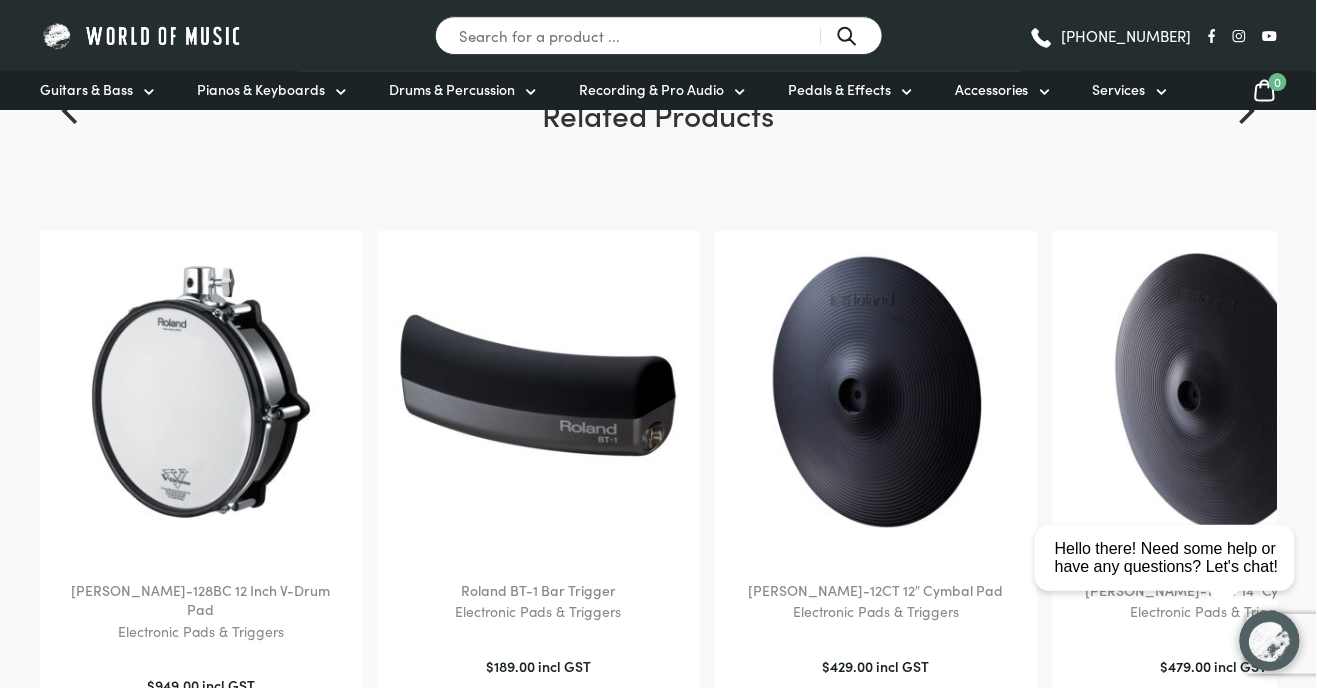 click at bounding box center (201, 392) 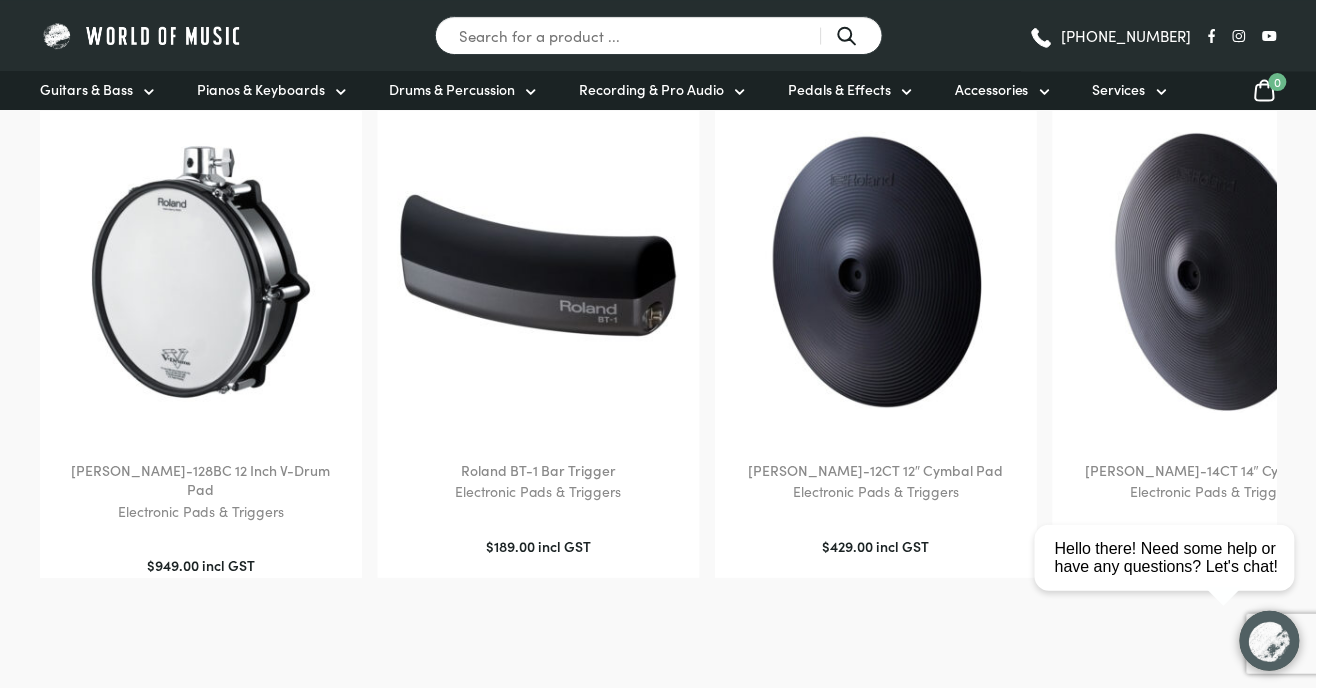 scroll, scrollTop: 1921, scrollLeft: 0, axis: vertical 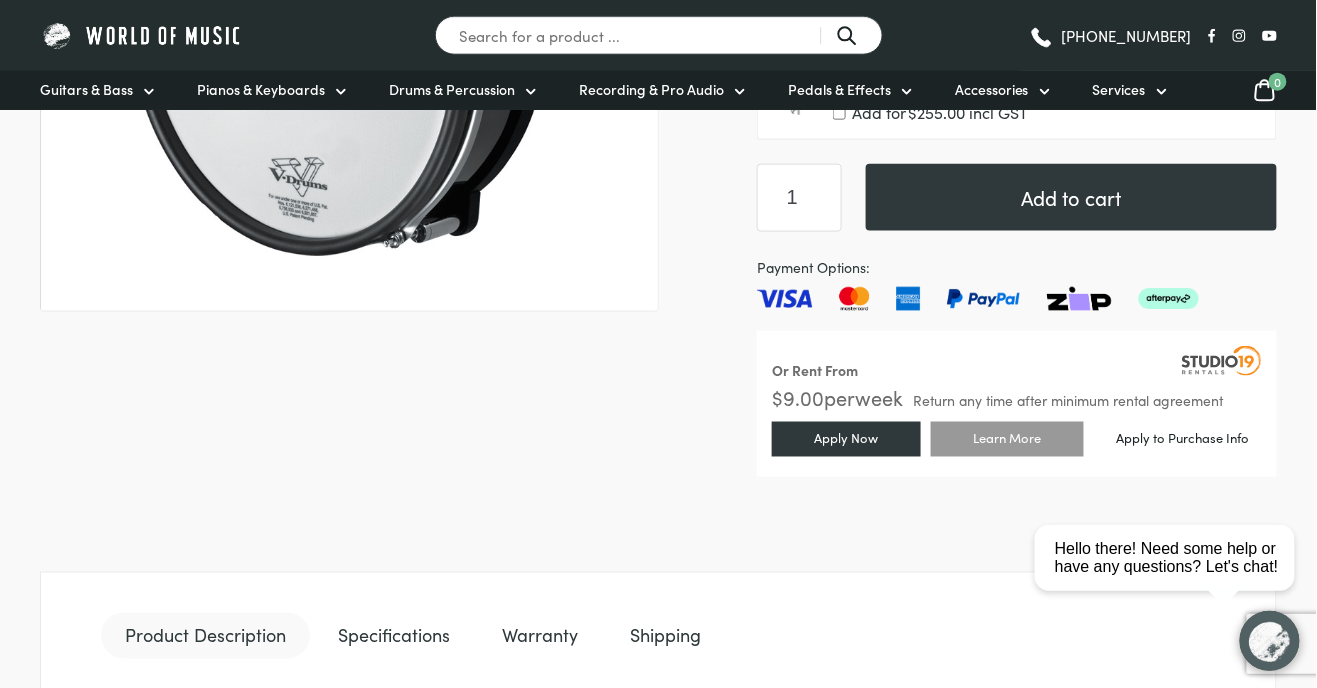 click on "Specifications" at bounding box center (394, 636) 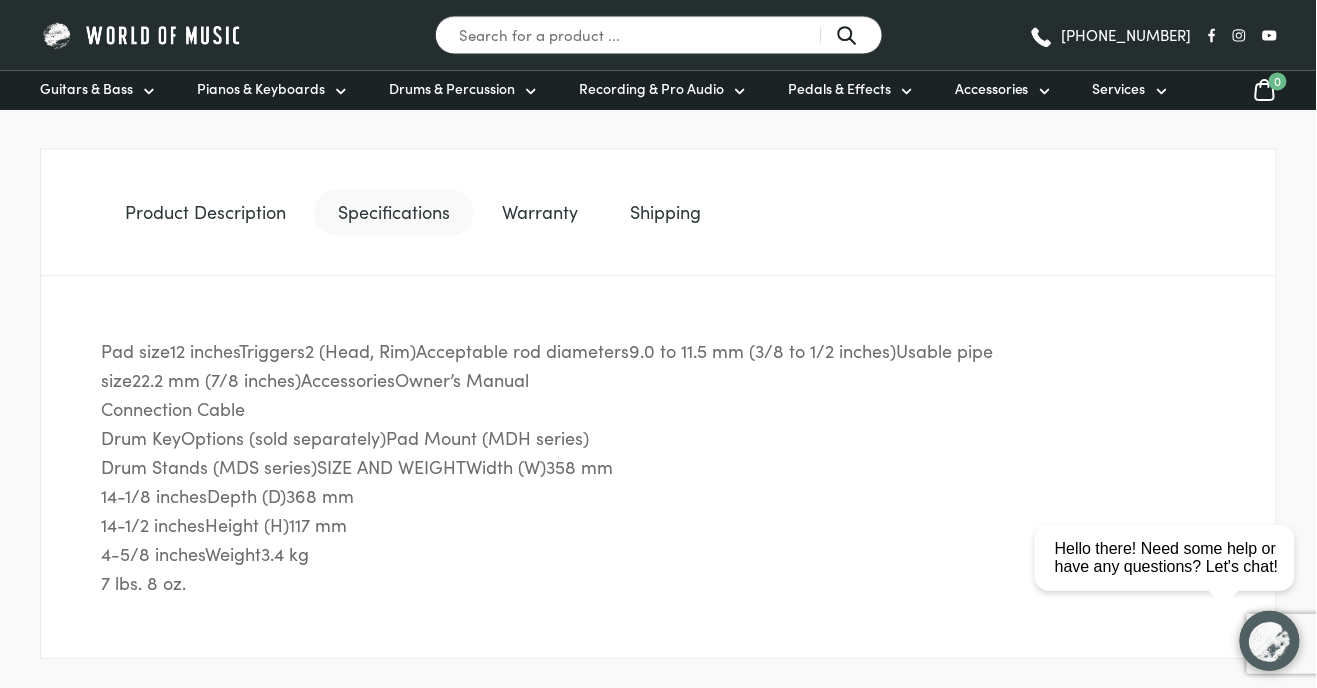 scroll, scrollTop: 1017, scrollLeft: 0, axis: vertical 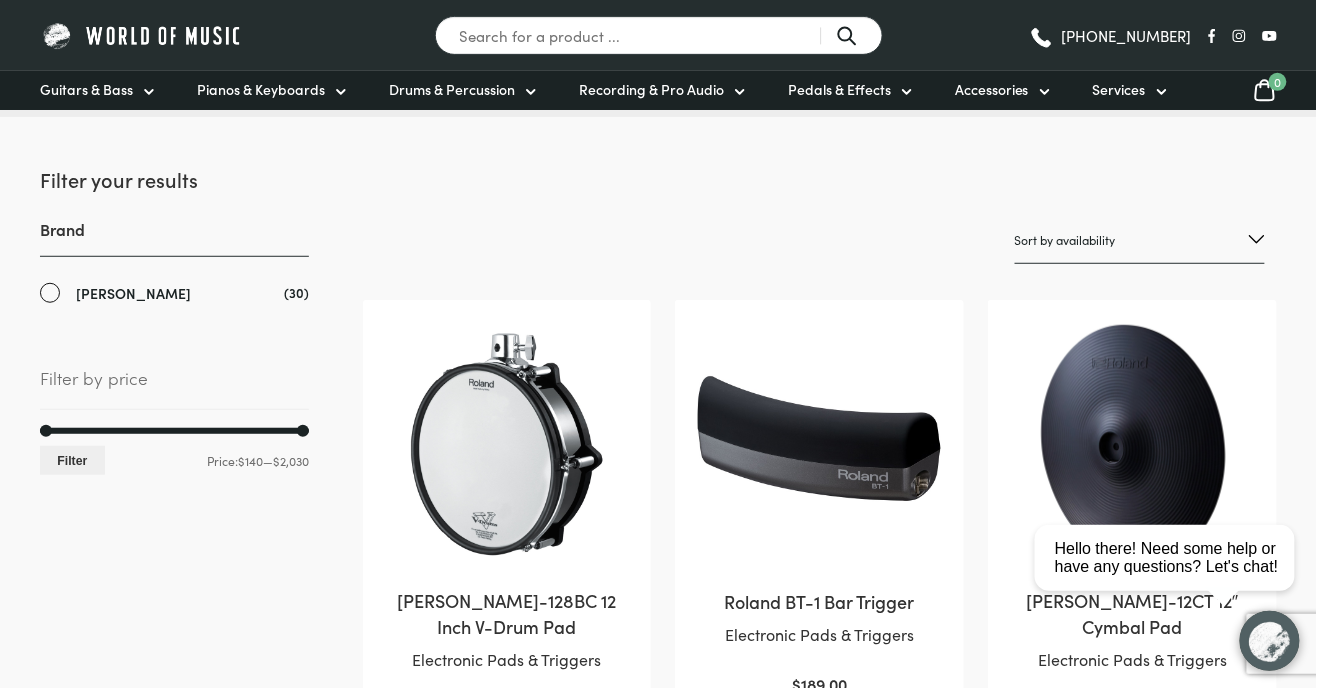 click at bounding box center (507, 444) 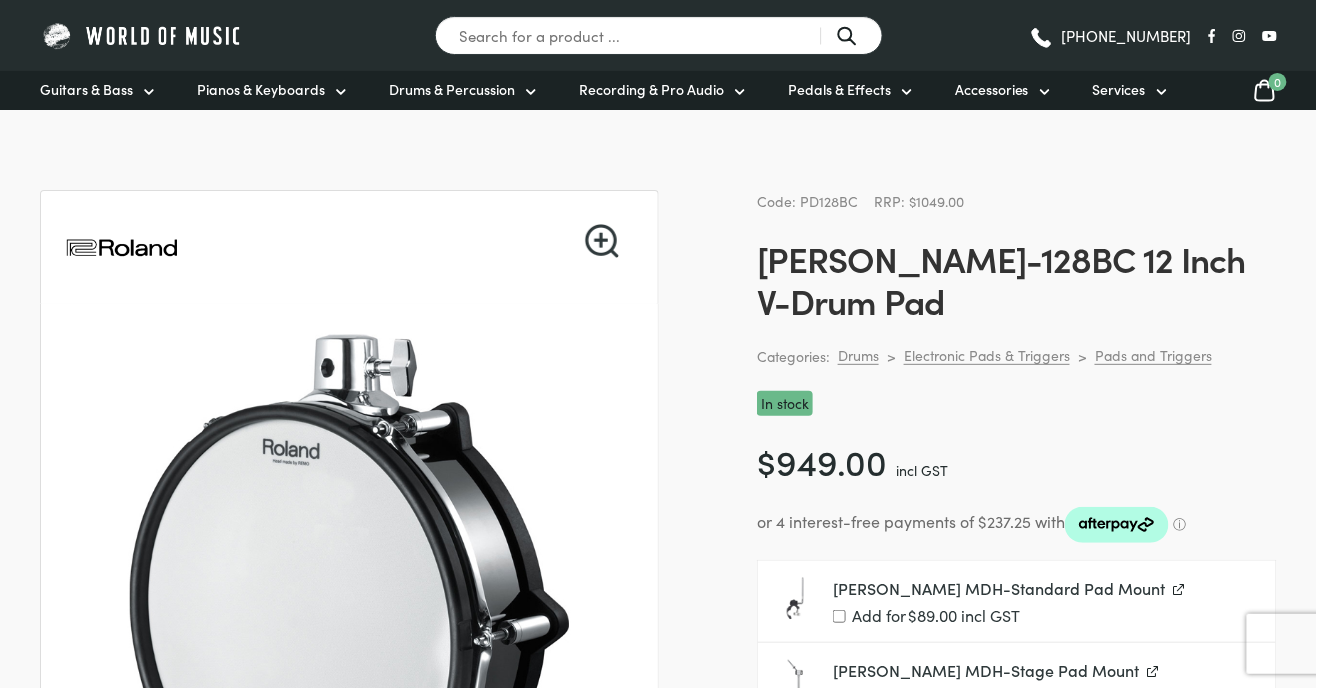scroll, scrollTop: 0, scrollLeft: 0, axis: both 